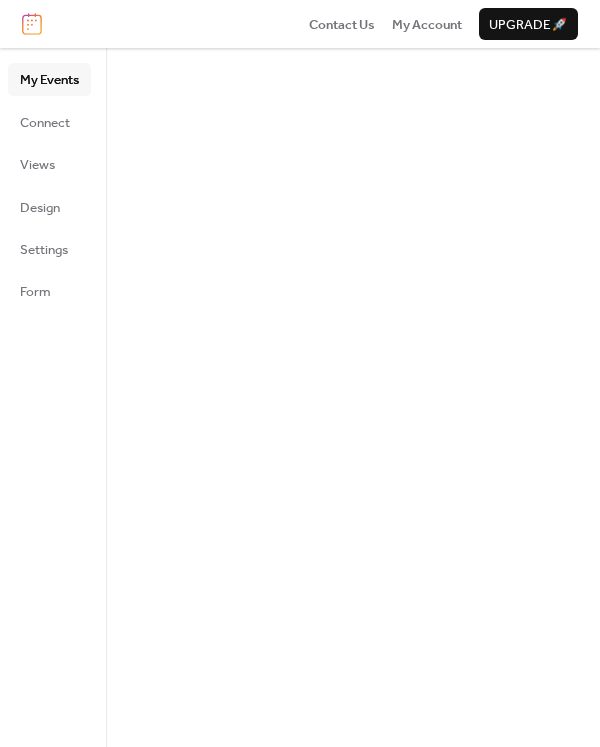 scroll, scrollTop: 0, scrollLeft: 0, axis: both 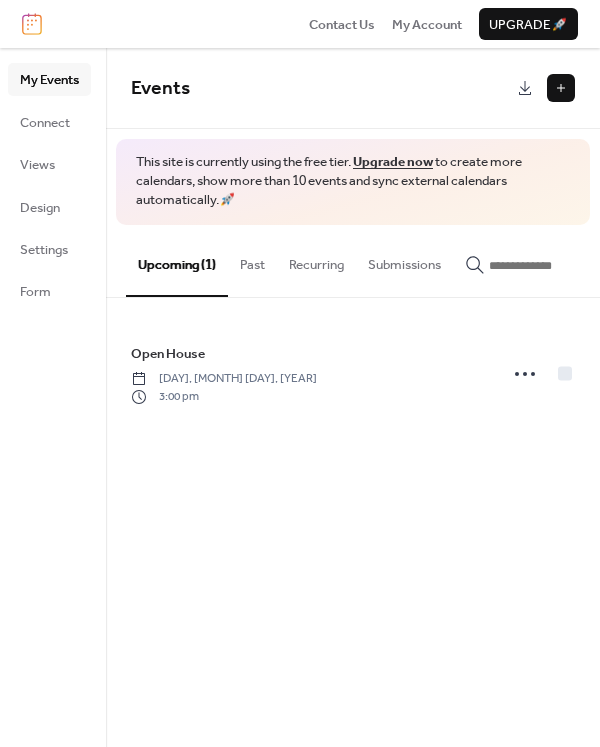 click at bounding box center (561, 88) 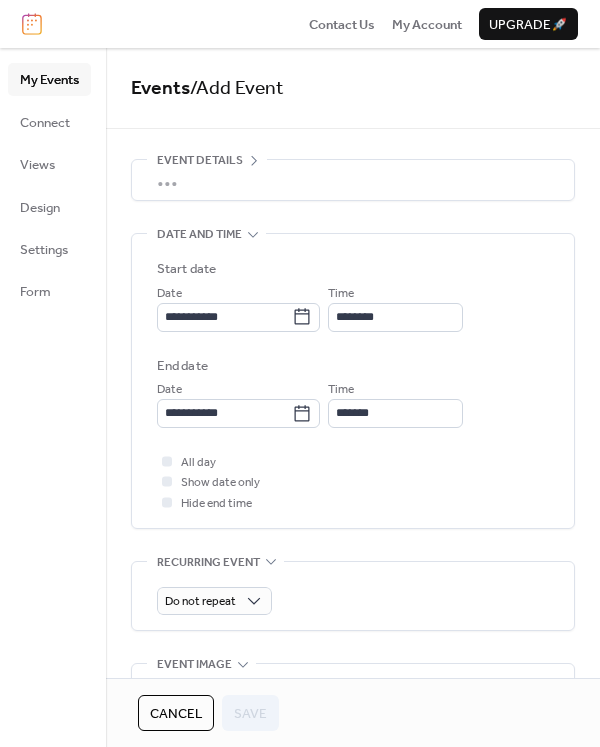 scroll, scrollTop: 63, scrollLeft: 0, axis: vertical 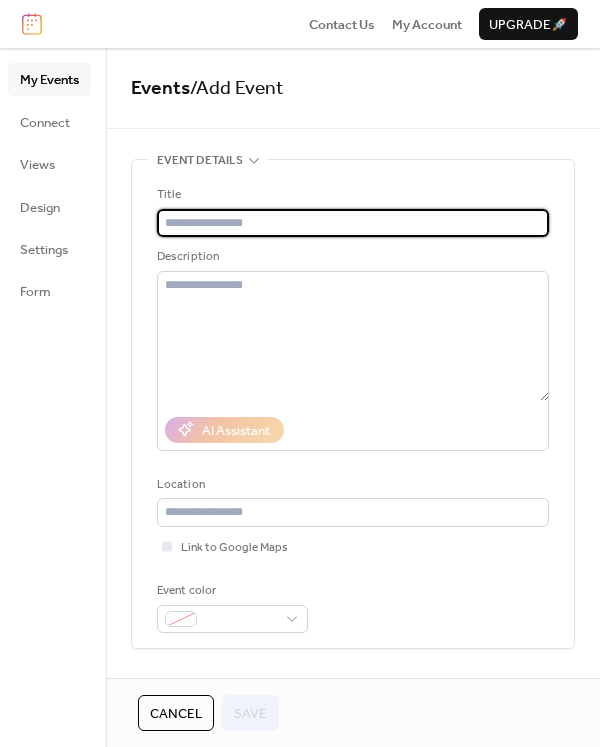 click at bounding box center (353, 223) 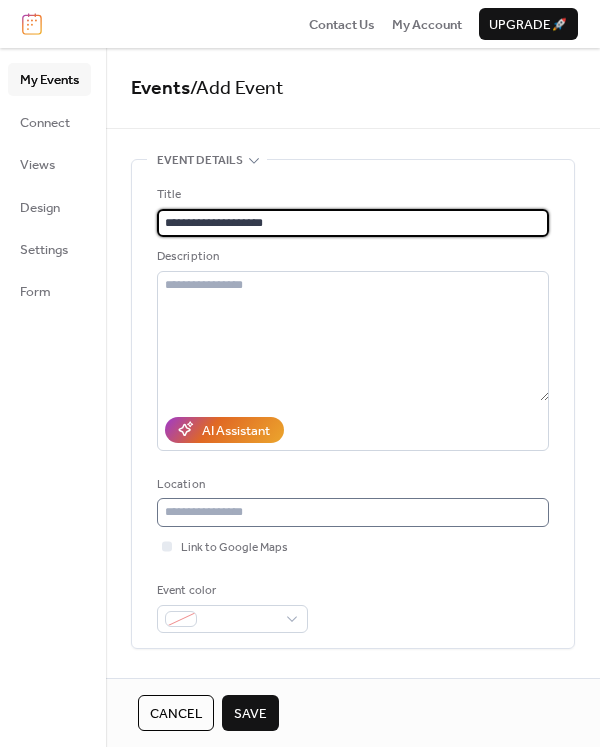 type on "**********" 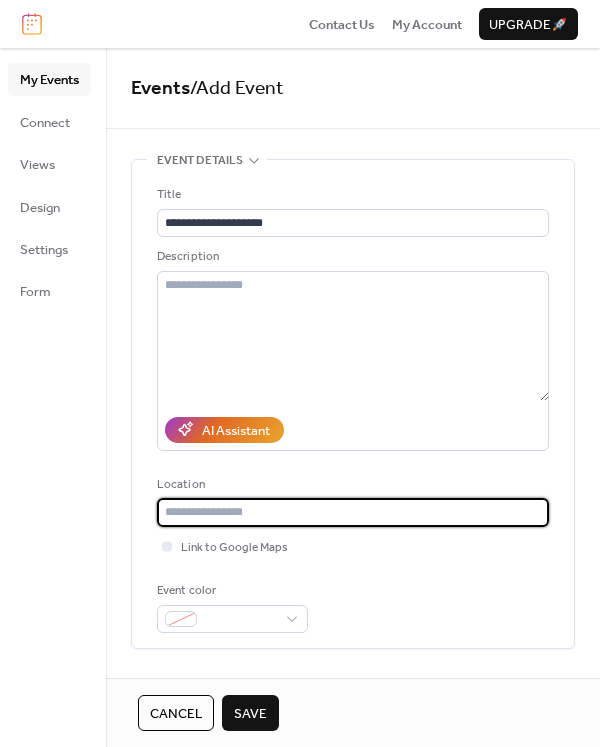click at bounding box center [353, 512] 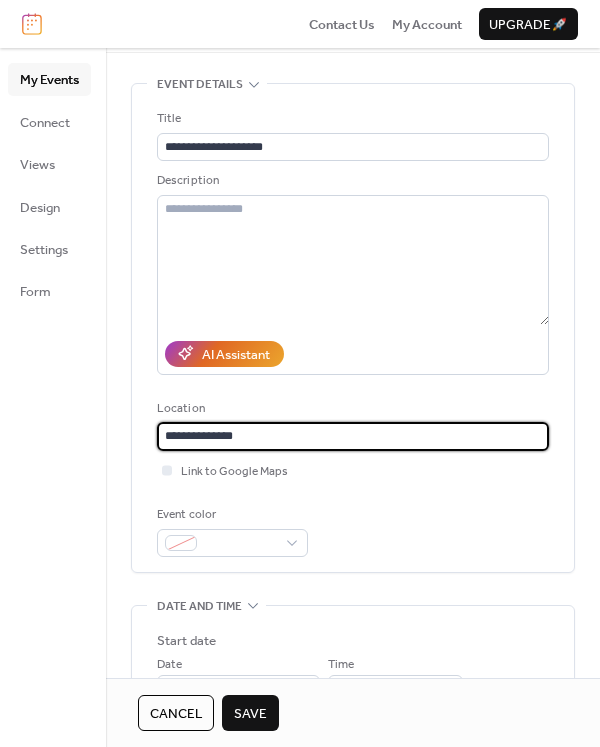 scroll, scrollTop: 87, scrollLeft: 0, axis: vertical 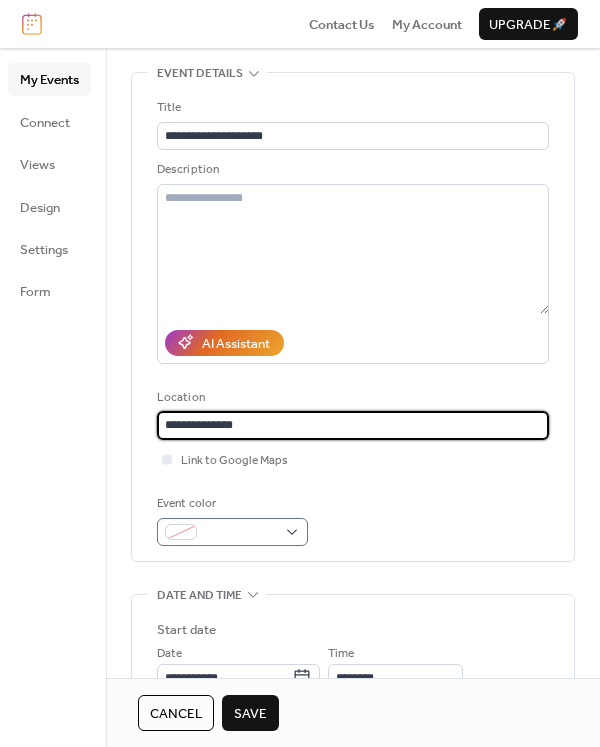 type on "**********" 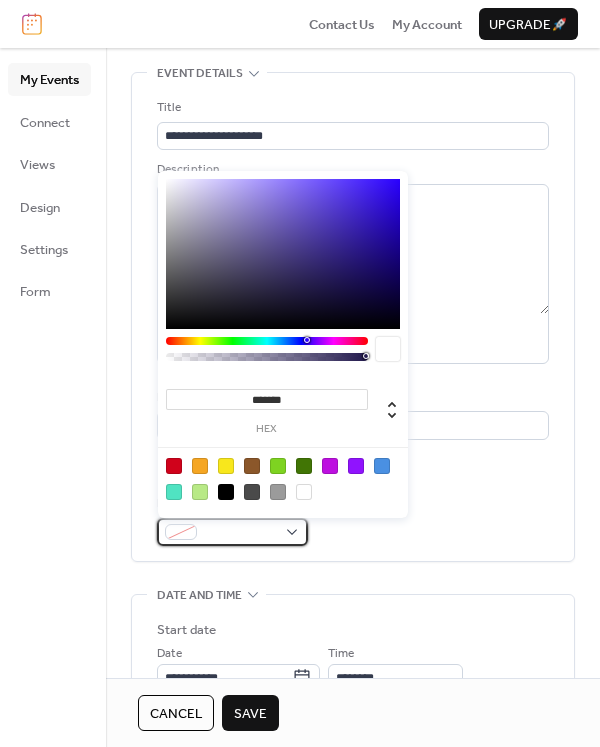 click at bounding box center (240, 533) 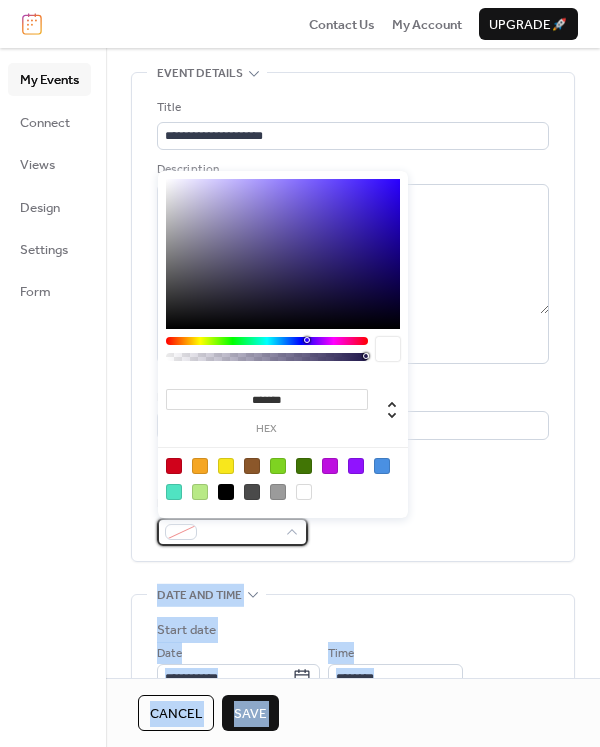 drag, startPoint x: 237, startPoint y: 531, endPoint x: 182, endPoint y: 465, distance: 85.91275 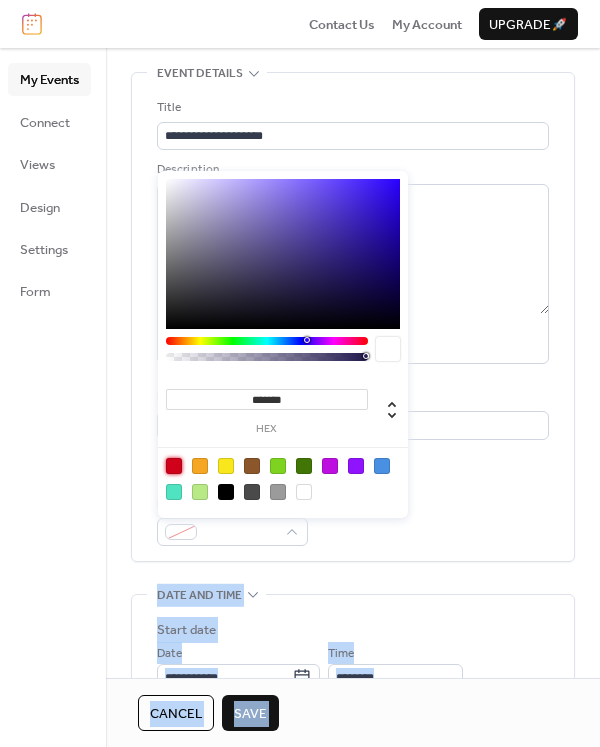 click at bounding box center (174, 466) 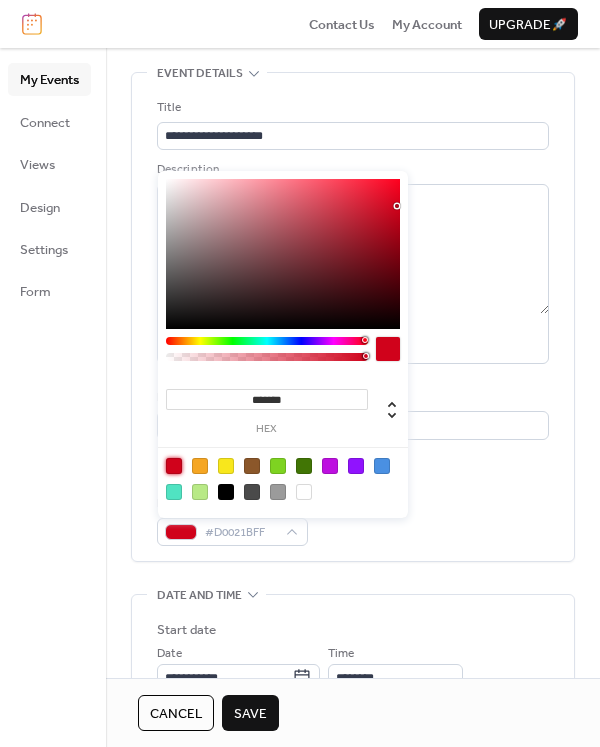 click on "**********" at bounding box center (353, 322) 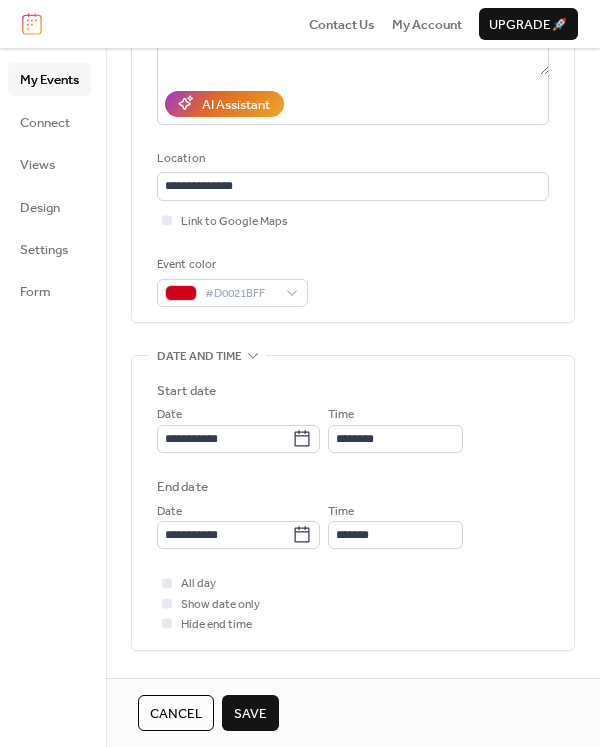 scroll, scrollTop: 351, scrollLeft: 0, axis: vertical 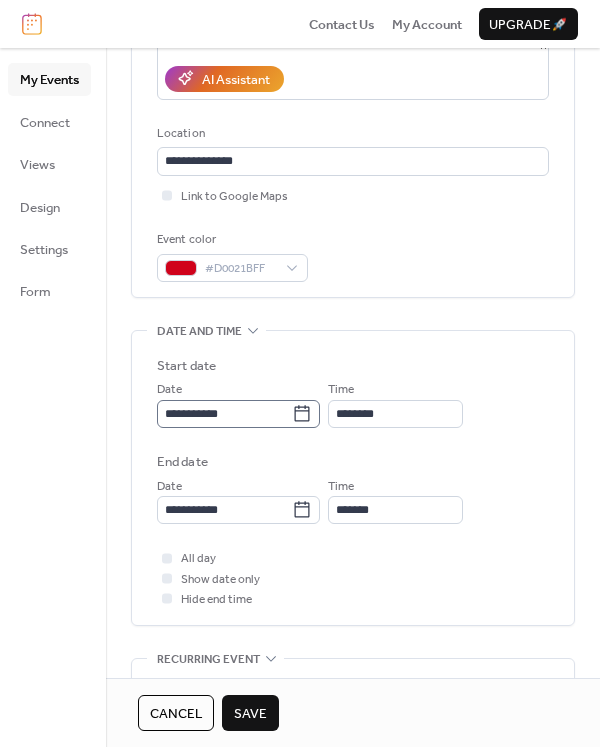 click 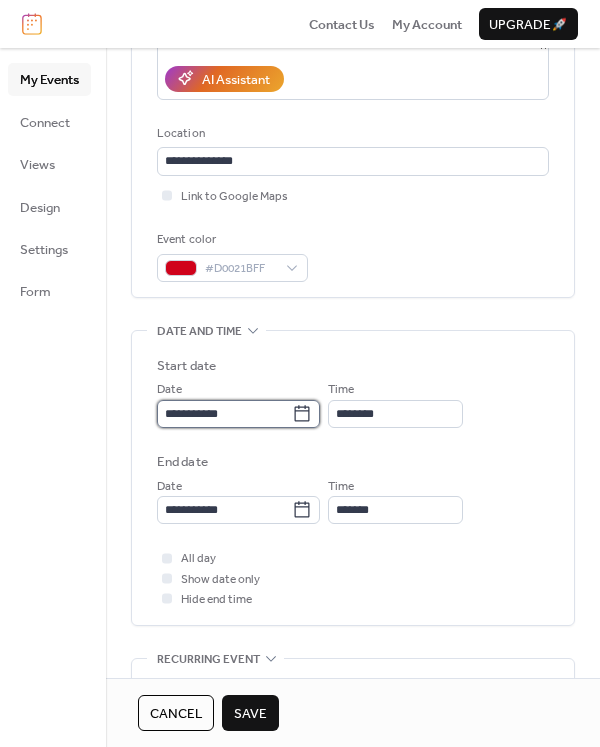 click on "**********" at bounding box center [224, 414] 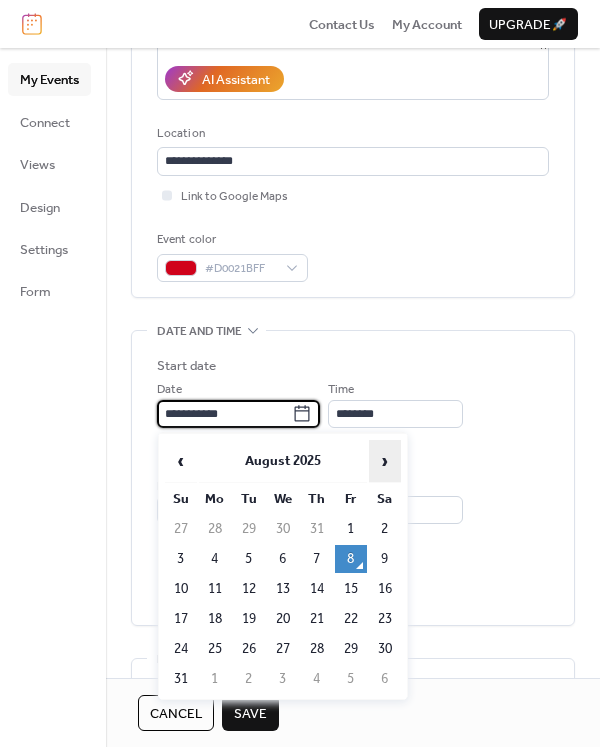 click on "›" at bounding box center (385, 461) 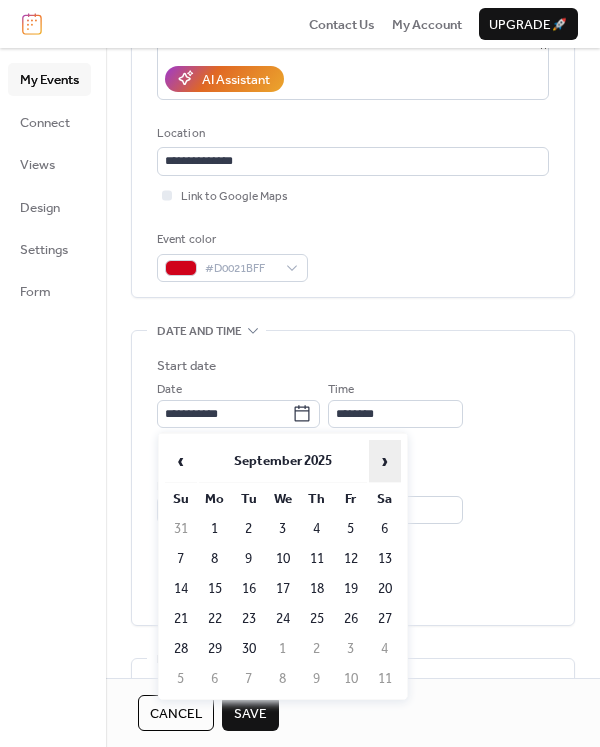 click on "›" at bounding box center [385, 461] 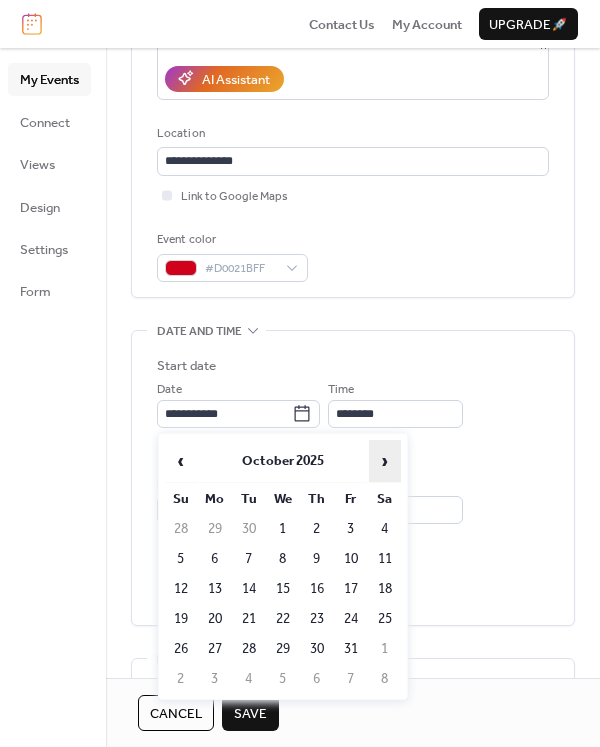click on "›" at bounding box center [385, 461] 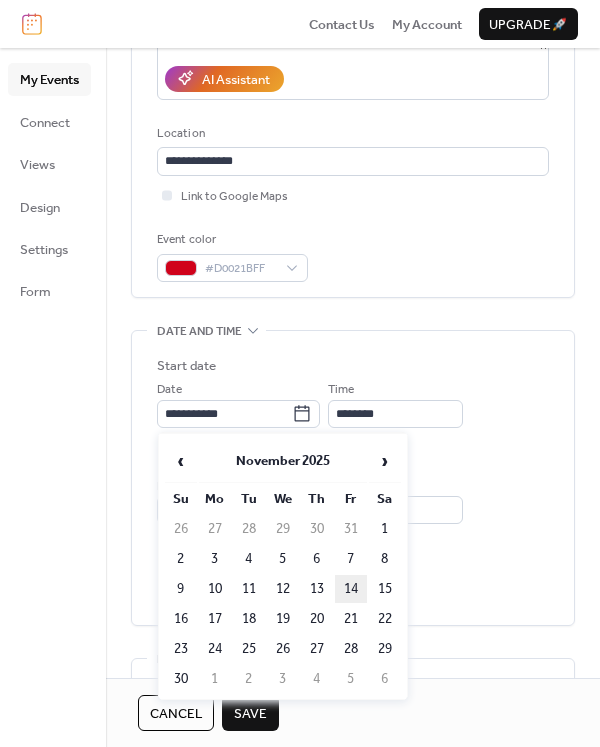 click on "14" at bounding box center (351, 589) 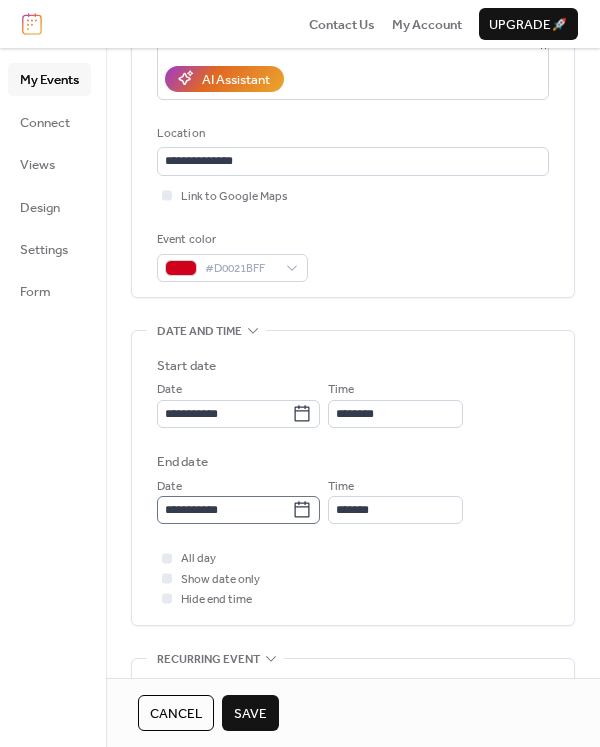 click 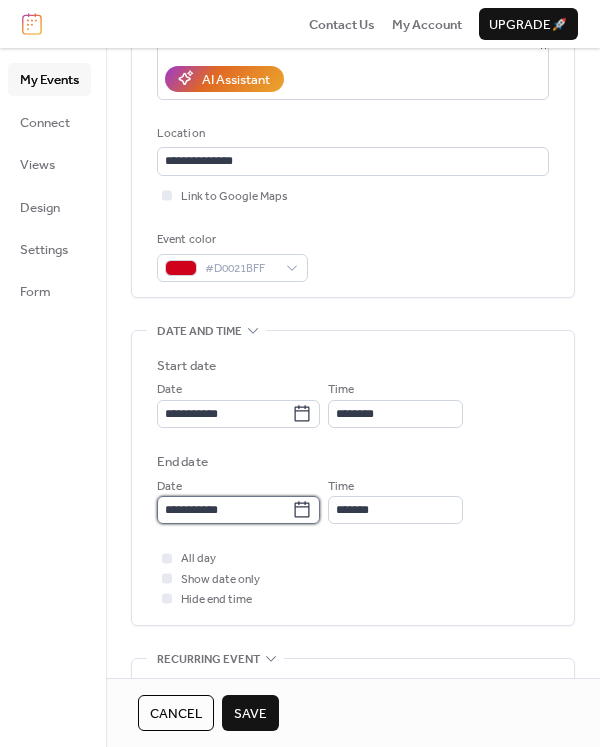 click on "**********" at bounding box center [224, 510] 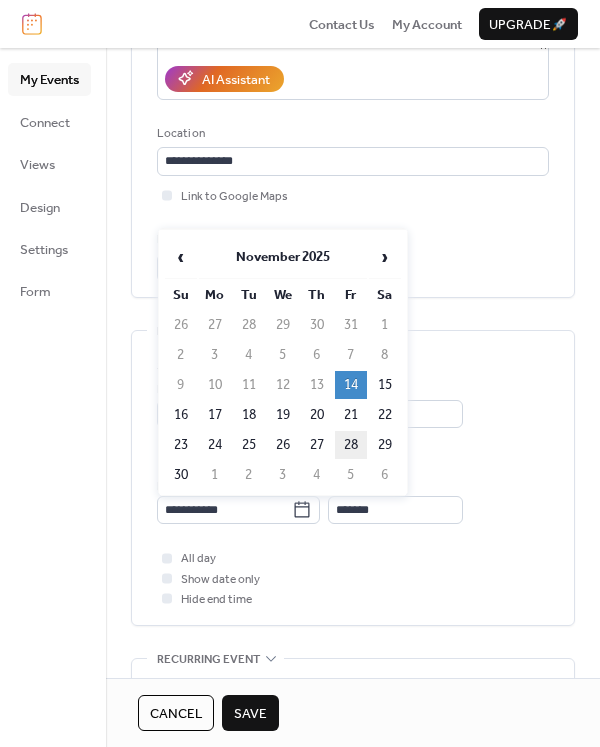 click on "28" at bounding box center (351, 445) 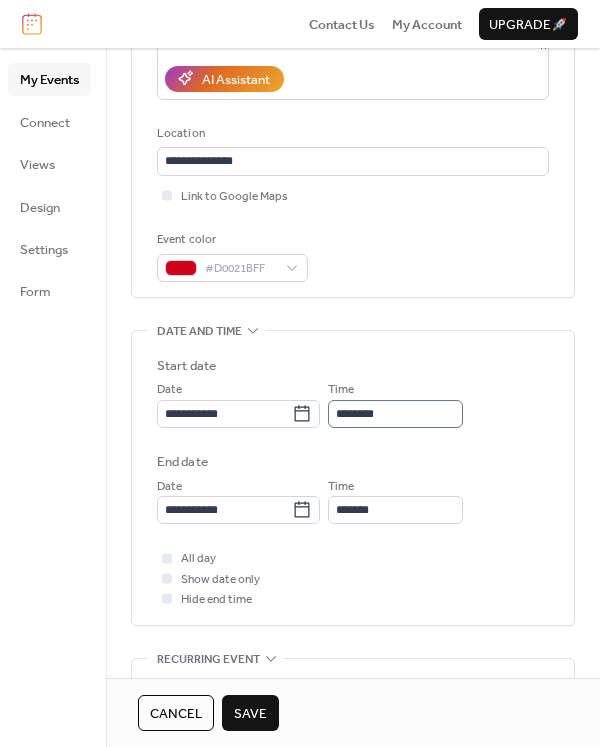 scroll, scrollTop: 1, scrollLeft: 0, axis: vertical 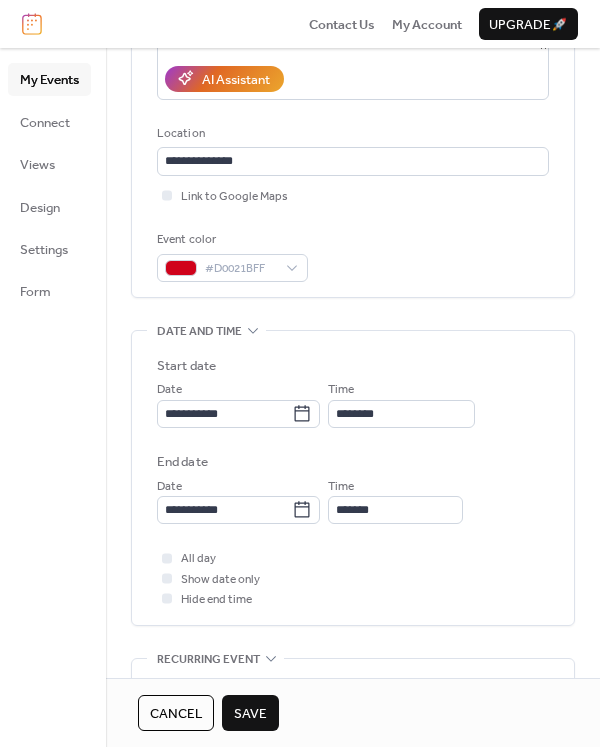 click on "Event color #D0021BFF" at bounding box center (353, 256) 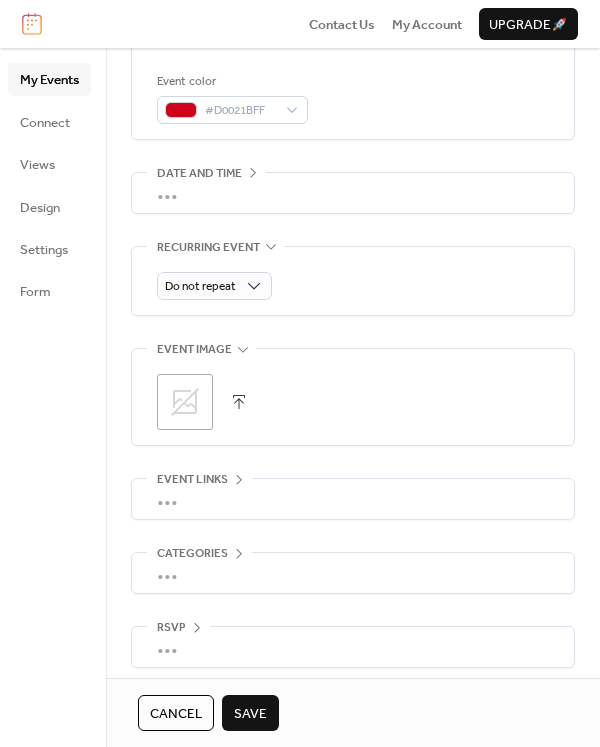 scroll, scrollTop: 519, scrollLeft: 0, axis: vertical 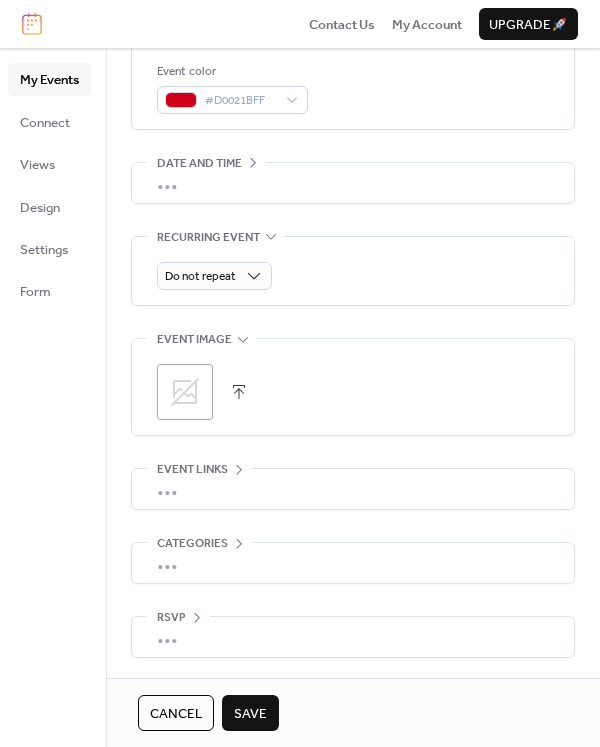 click on "Save" at bounding box center [250, 714] 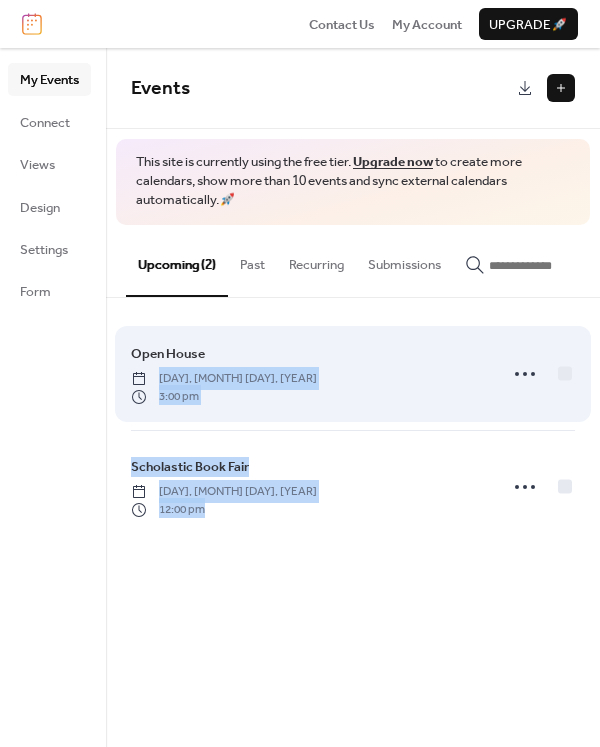 drag, startPoint x: 250, startPoint y: 713, endPoint x: 297, endPoint y: 371, distance: 345.21442 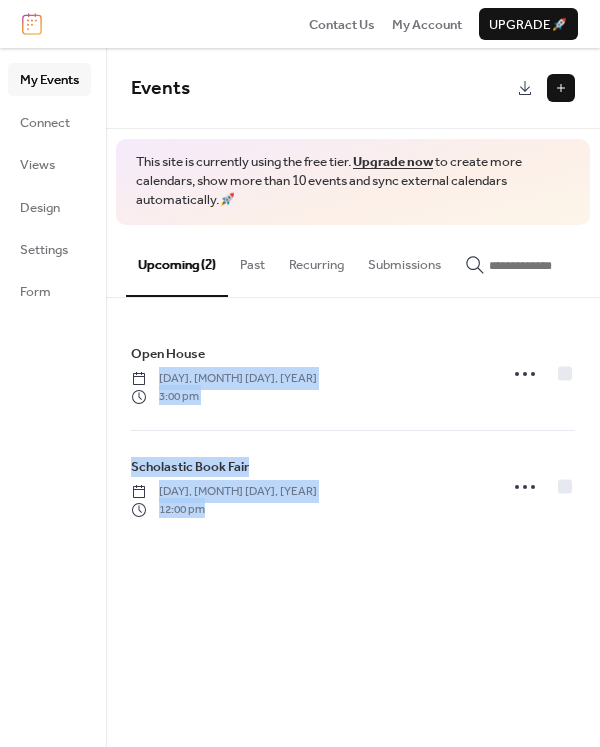 click on "Recurring" at bounding box center [316, 260] 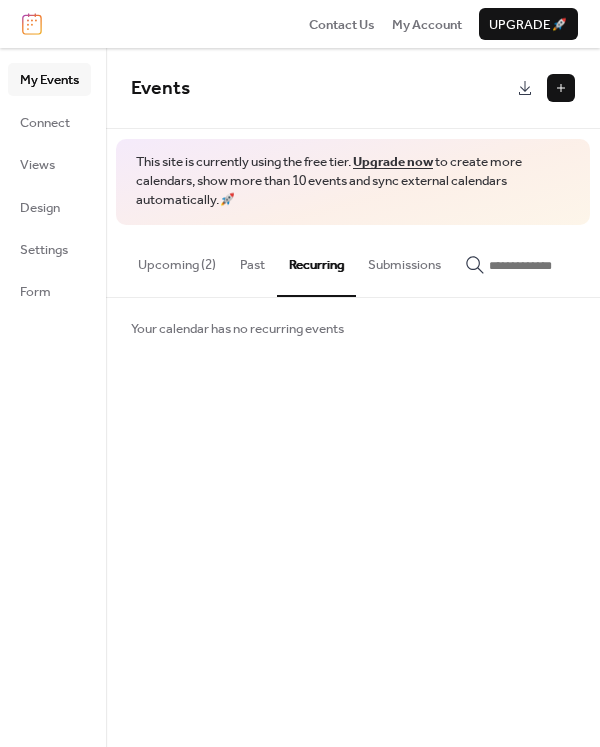 click on "Upcoming (2)" at bounding box center [177, 260] 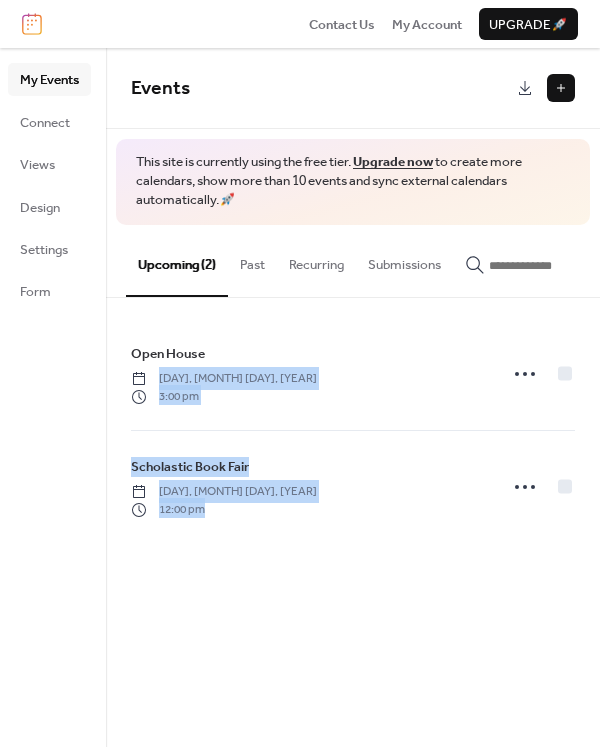 click on "Events This site is currently using the free tier.   Upgrade now   to create more calendars, show more than 10 events and sync external calendars automatically. 🚀 Upcoming (2) Past Recurring Submissions Open House Friday, August 22, 2025 3:00 pm Scholastic Book Fair Friday, November 14, 2025 12:00 pm Your calendar has no recurring events Cancel" at bounding box center [353, 397] 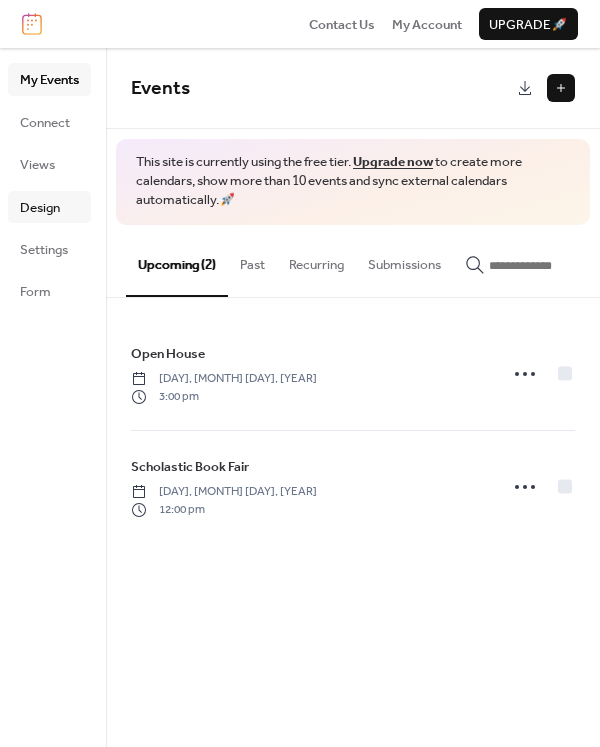 click on "Design" at bounding box center [40, 208] 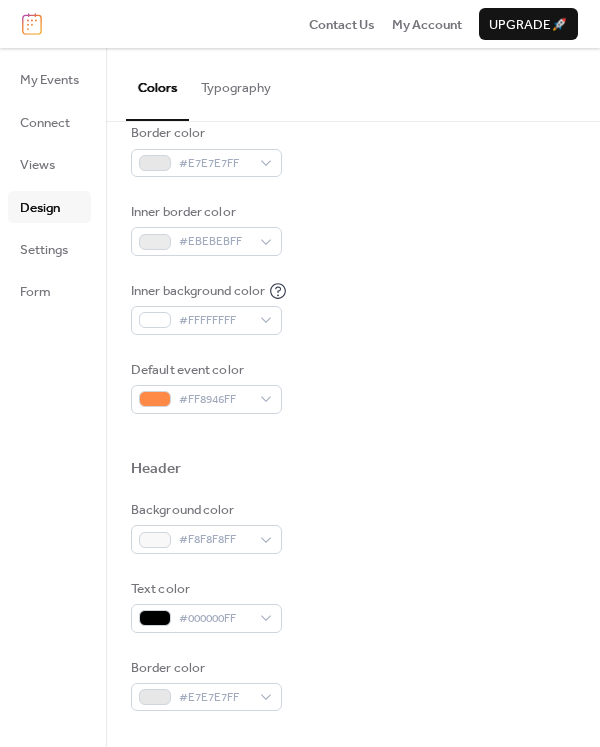 scroll, scrollTop: 363, scrollLeft: 0, axis: vertical 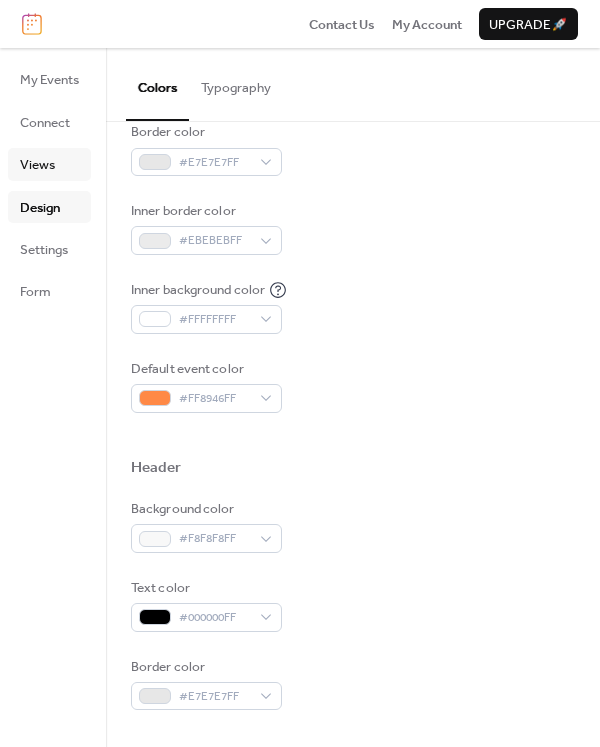 click on "Views" at bounding box center [37, 165] 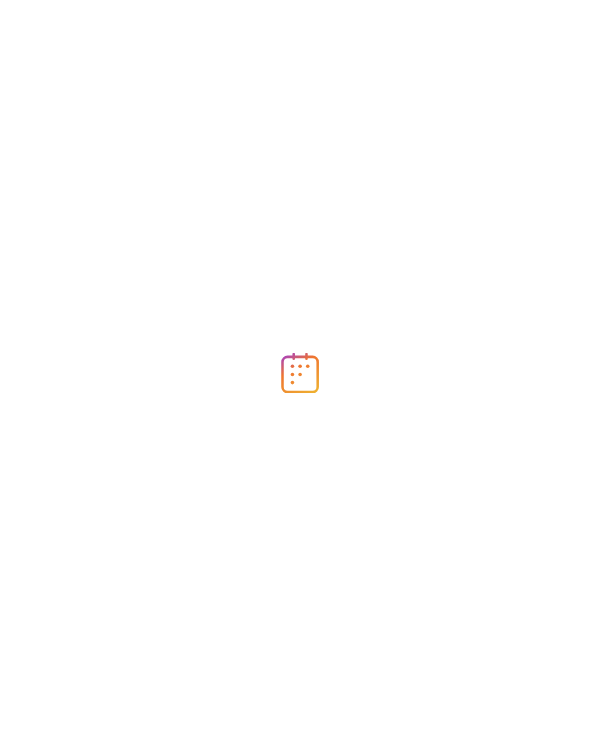 scroll, scrollTop: 0, scrollLeft: 0, axis: both 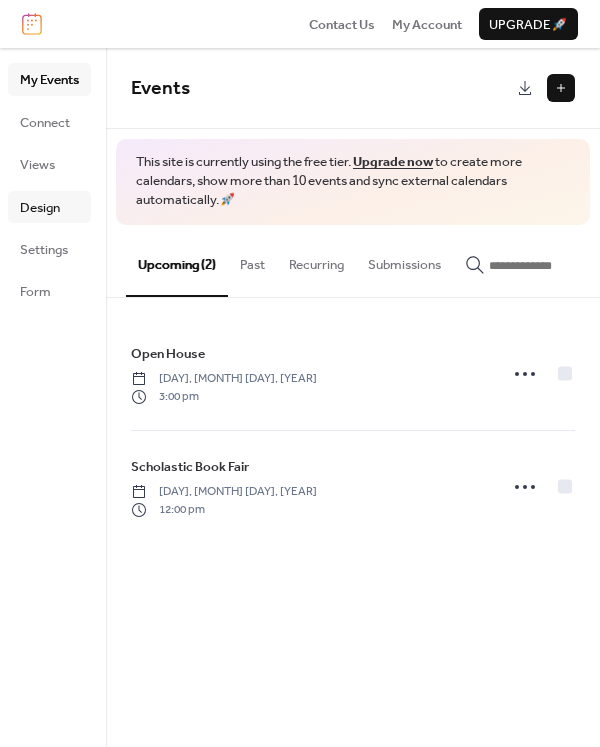 click on "Design" at bounding box center (40, 208) 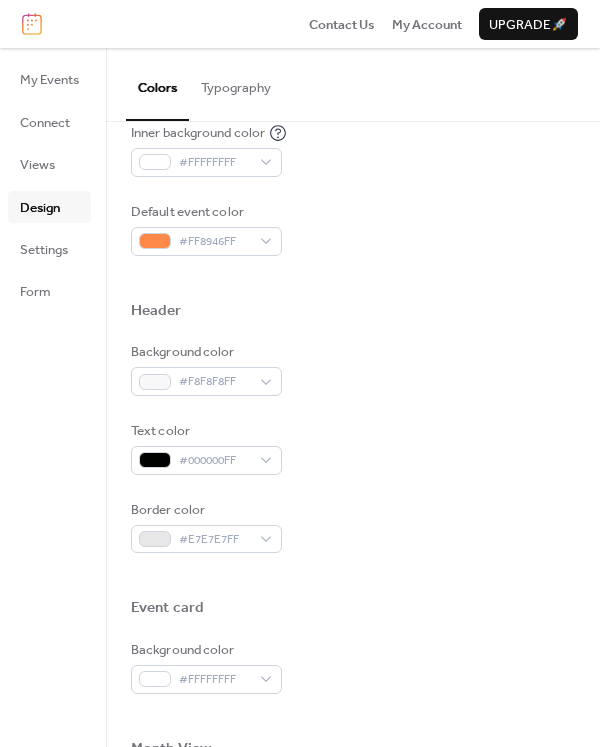 scroll, scrollTop: 907, scrollLeft: 0, axis: vertical 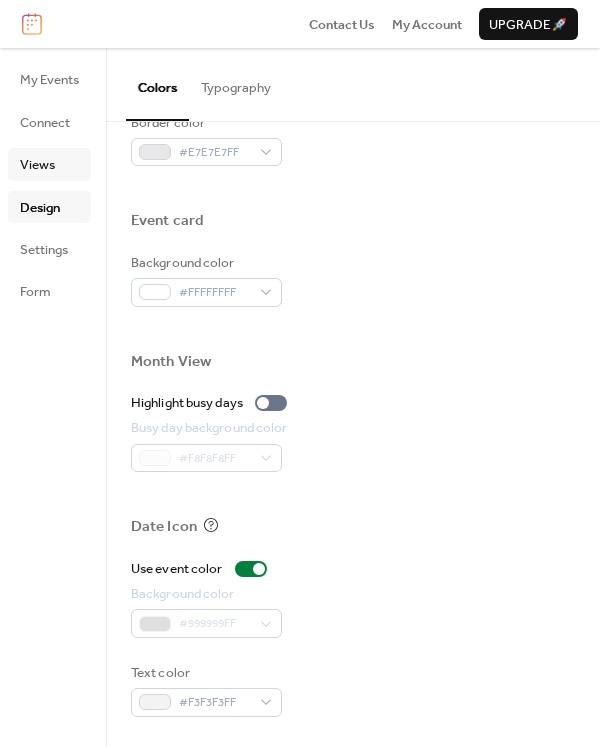 click on "Views" at bounding box center (49, 164) 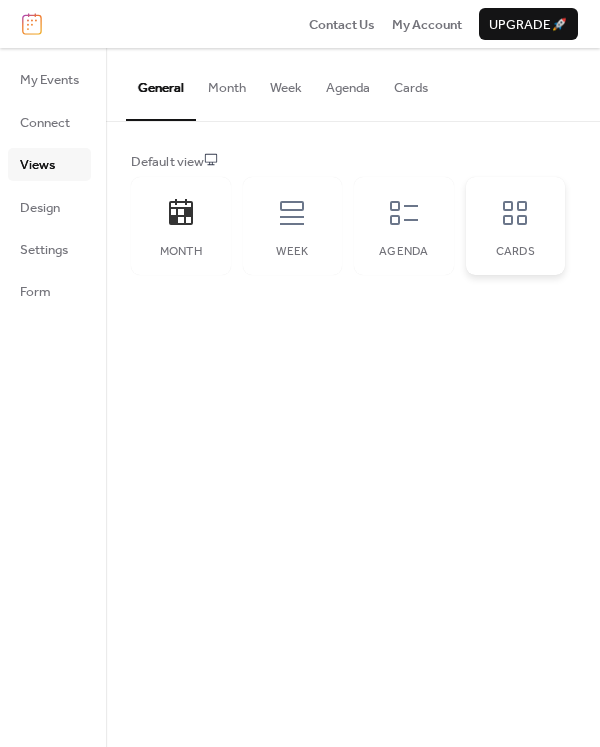 click on "Cards" at bounding box center [516, 252] 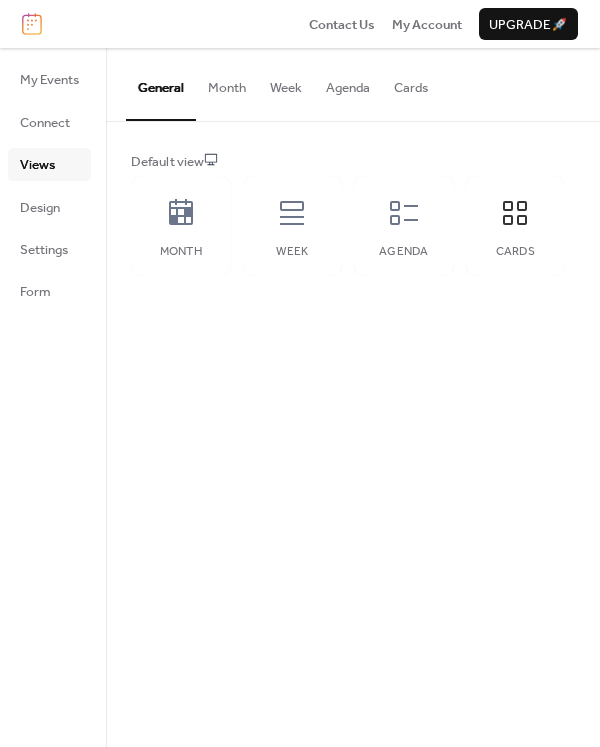 click on "General Month Week Agenda Cards Default view Month Week Agenda Cards Disabled  🔒 Enabled  🔒 Show weekends Show events time Round event bars Events display per day * Month Layout ​ Compact More events at a glance. Single-line events, fixed height. ​ Expanded Enhanced readability. Wrapped event titles, flexible height. Disabled  🔒 Enabled  🔒 Fixed height Calendar height (px) *** Show weekends Disabled  🔒 Enabled  🔒 Fixed height Calendar height (px) *** Image aspect ratio Original Title Max number of events to display ** Show date icon on mobile Minimize event description Disabled  🔒 Enabled  🔒 Fixed height Calendar height (px) *** Title Max number of events to display ** Card size Small Default Image ;" at bounding box center [353, 397] 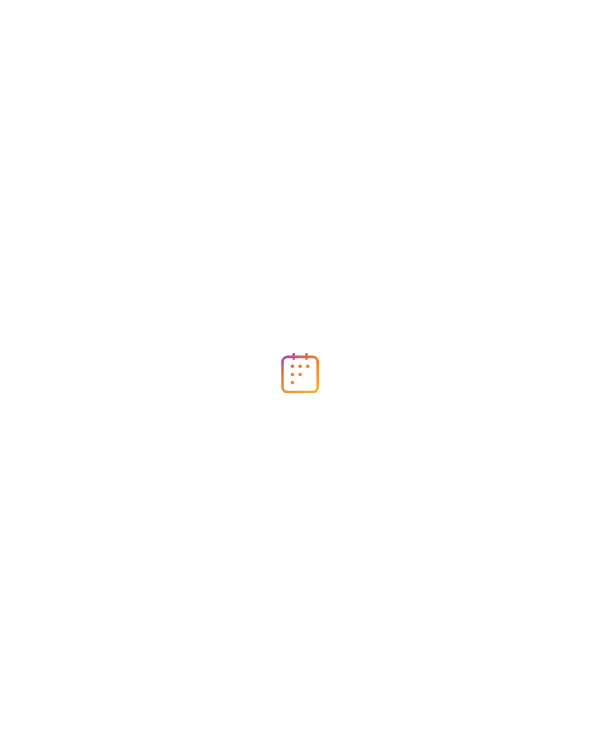 scroll, scrollTop: 0, scrollLeft: 0, axis: both 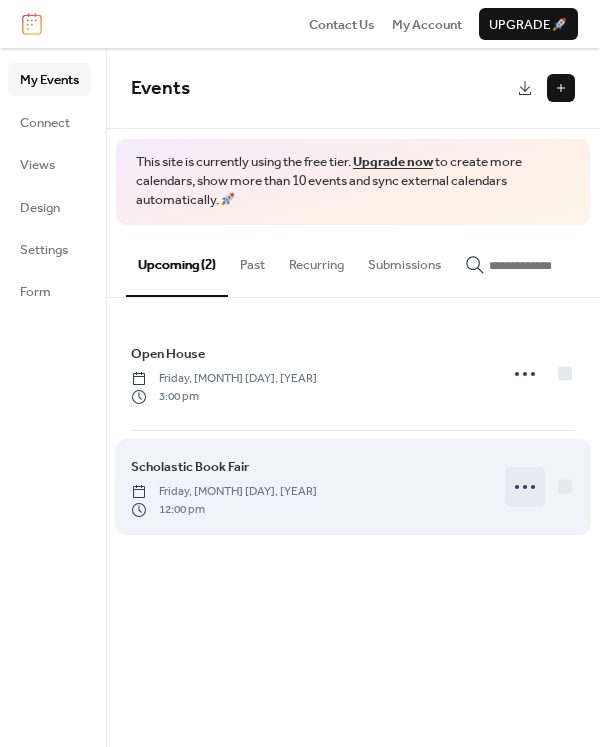 click 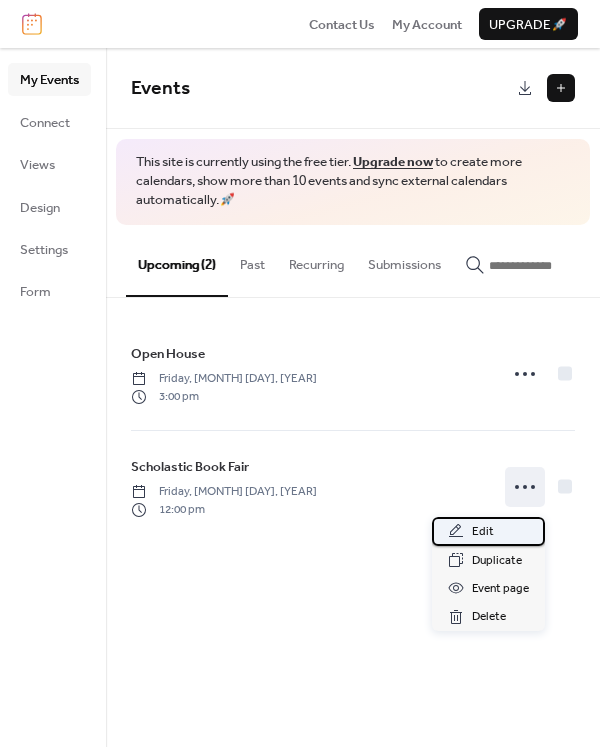 click on "Edit" at bounding box center (488, 531) 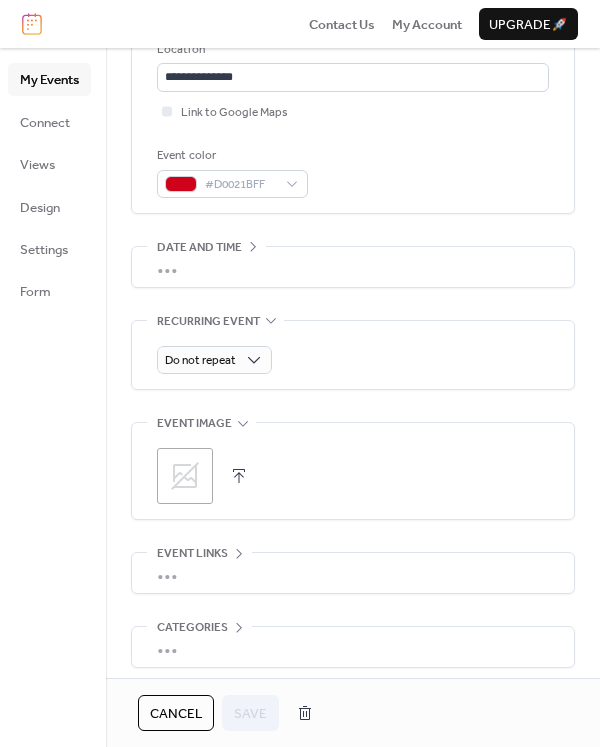 scroll, scrollTop: 436, scrollLeft: 0, axis: vertical 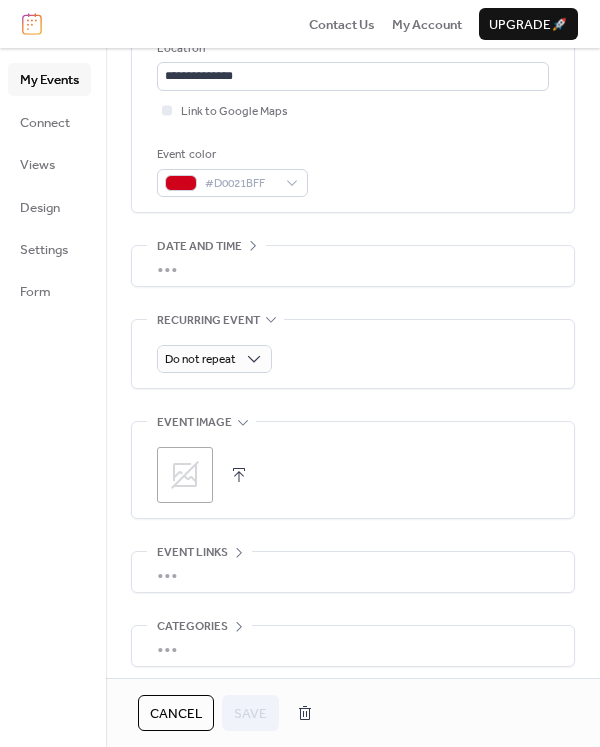 click 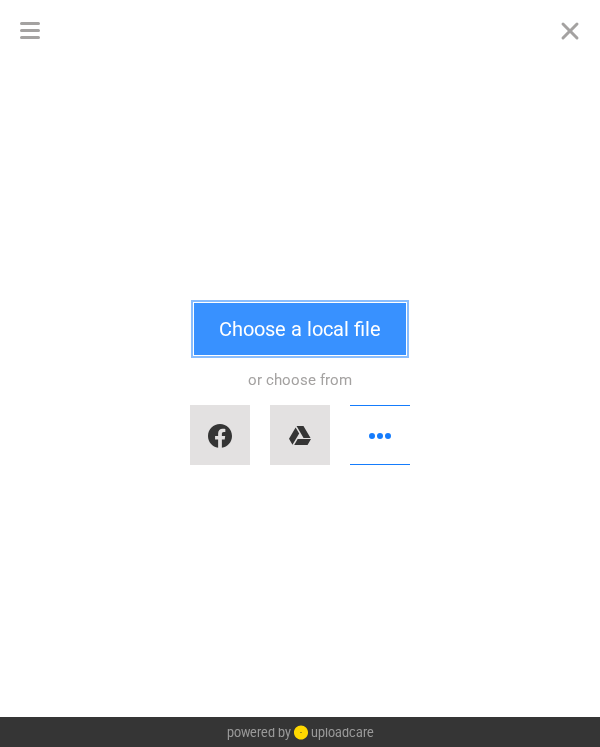 click on "Choose a local file" at bounding box center [300, 329] 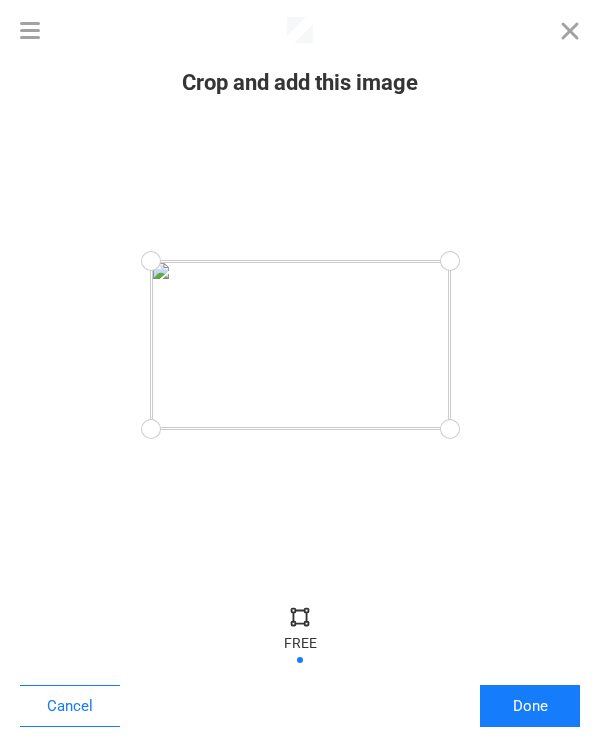 click on "Cancel   Done" at bounding box center [300, 671] 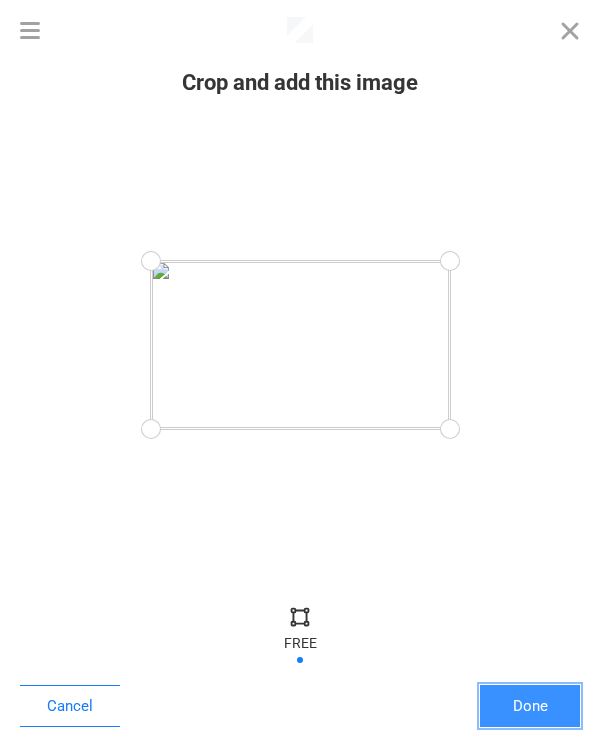 click on "Done" at bounding box center (530, 706) 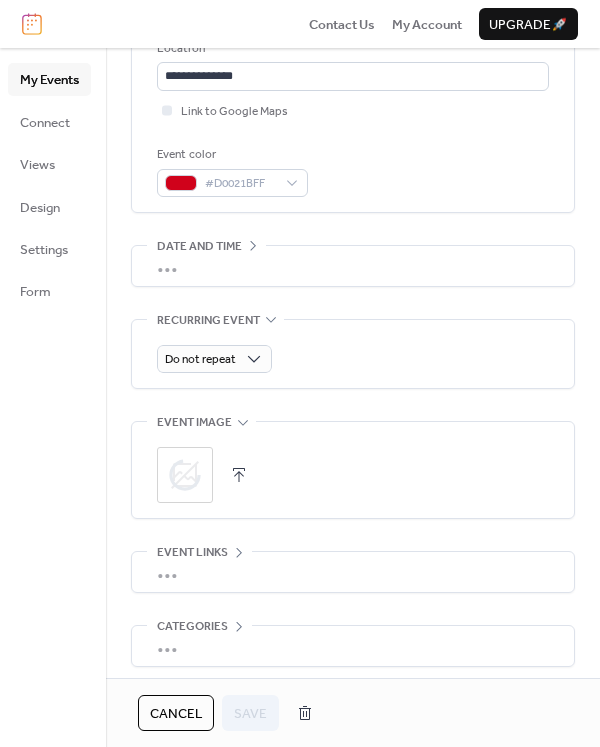 scroll, scrollTop: 519, scrollLeft: 0, axis: vertical 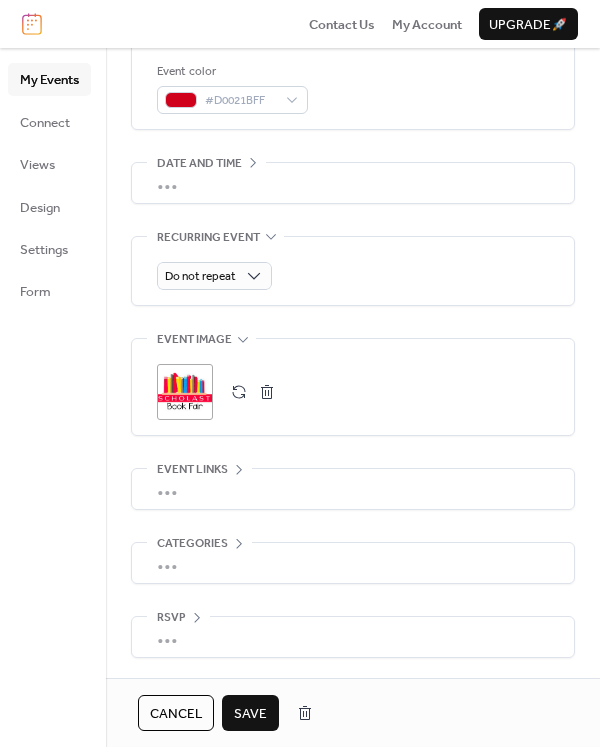 click on "Cancel Save" at bounding box center [353, 712] 